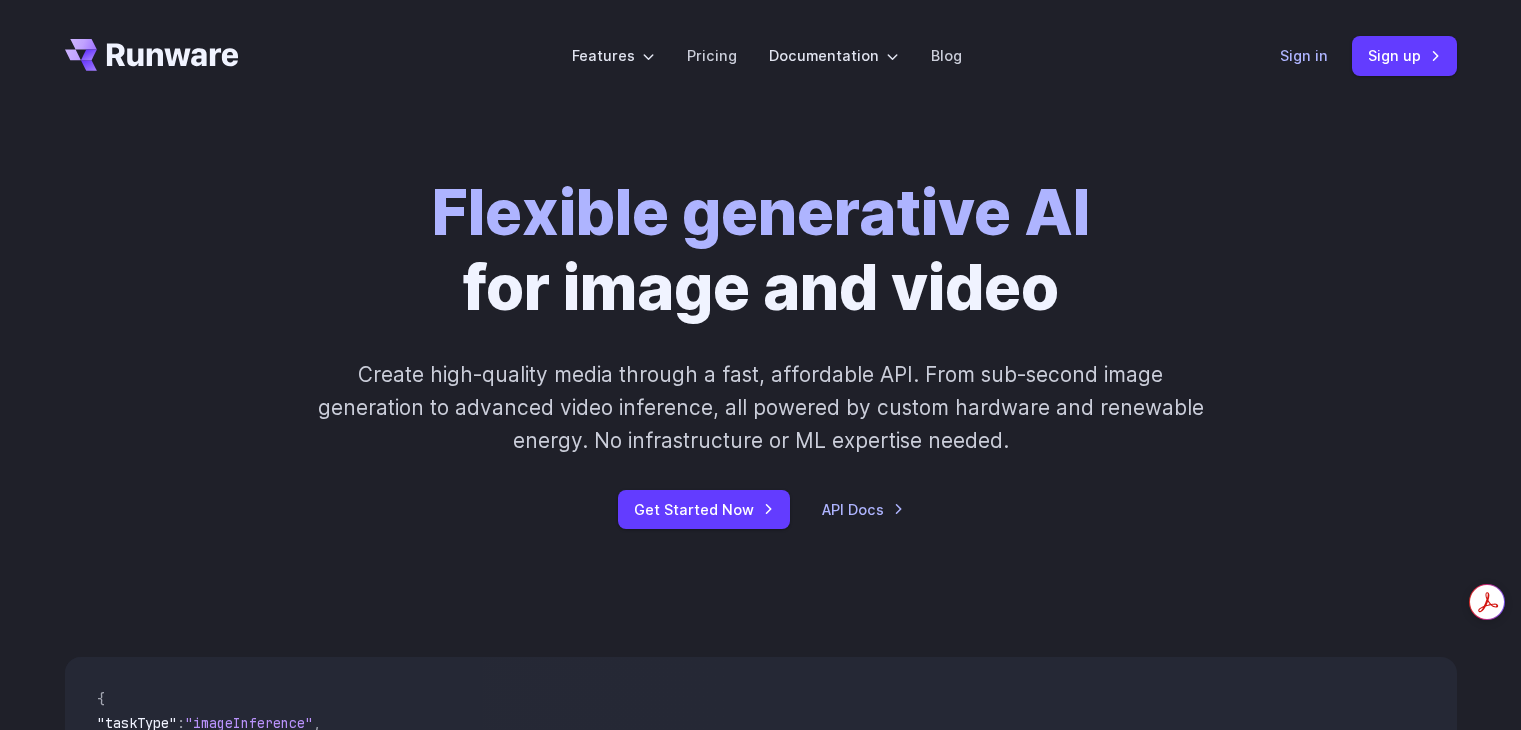 scroll, scrollTop: 0, scrollLeft: 0, axis: both 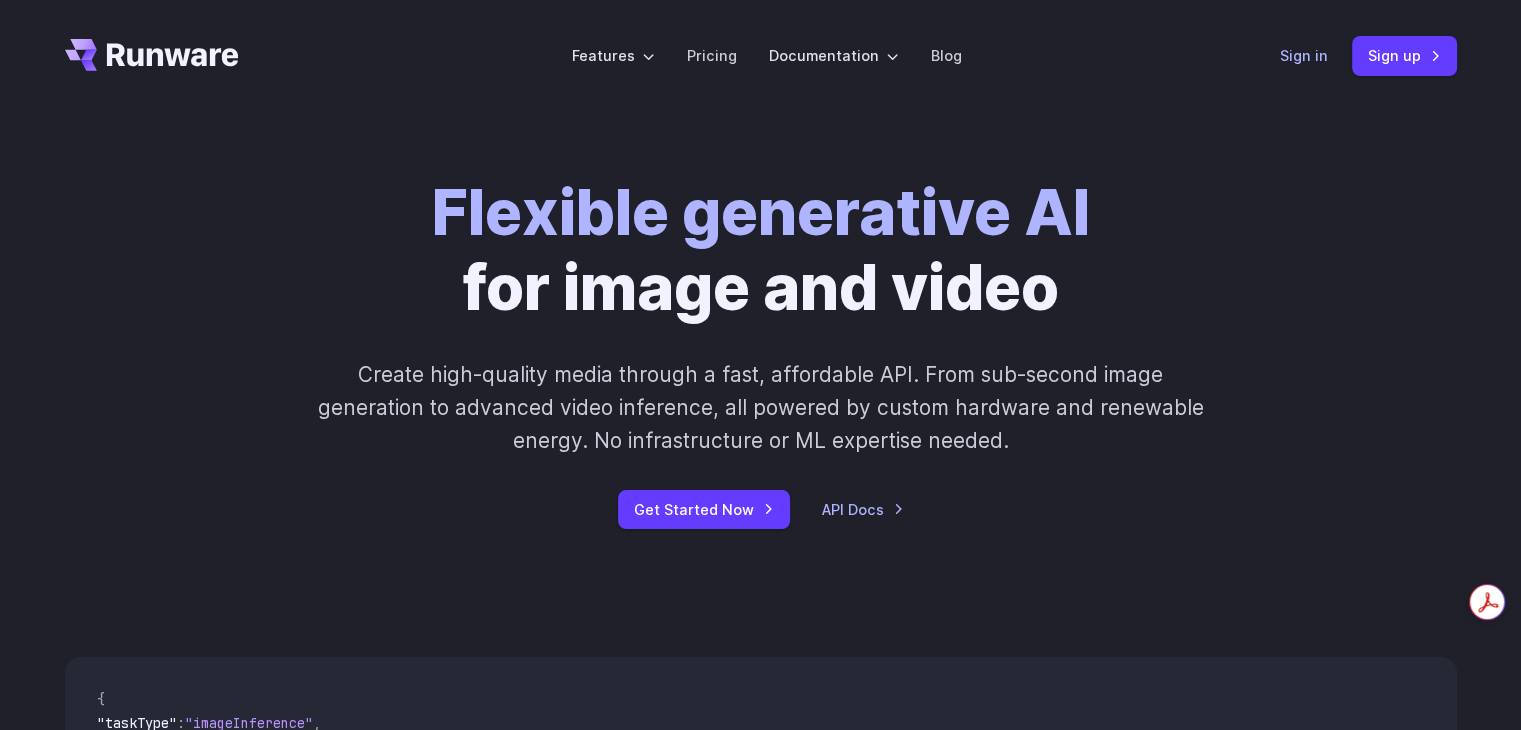 click on "Sign in" at bounding box center [1304, 55] 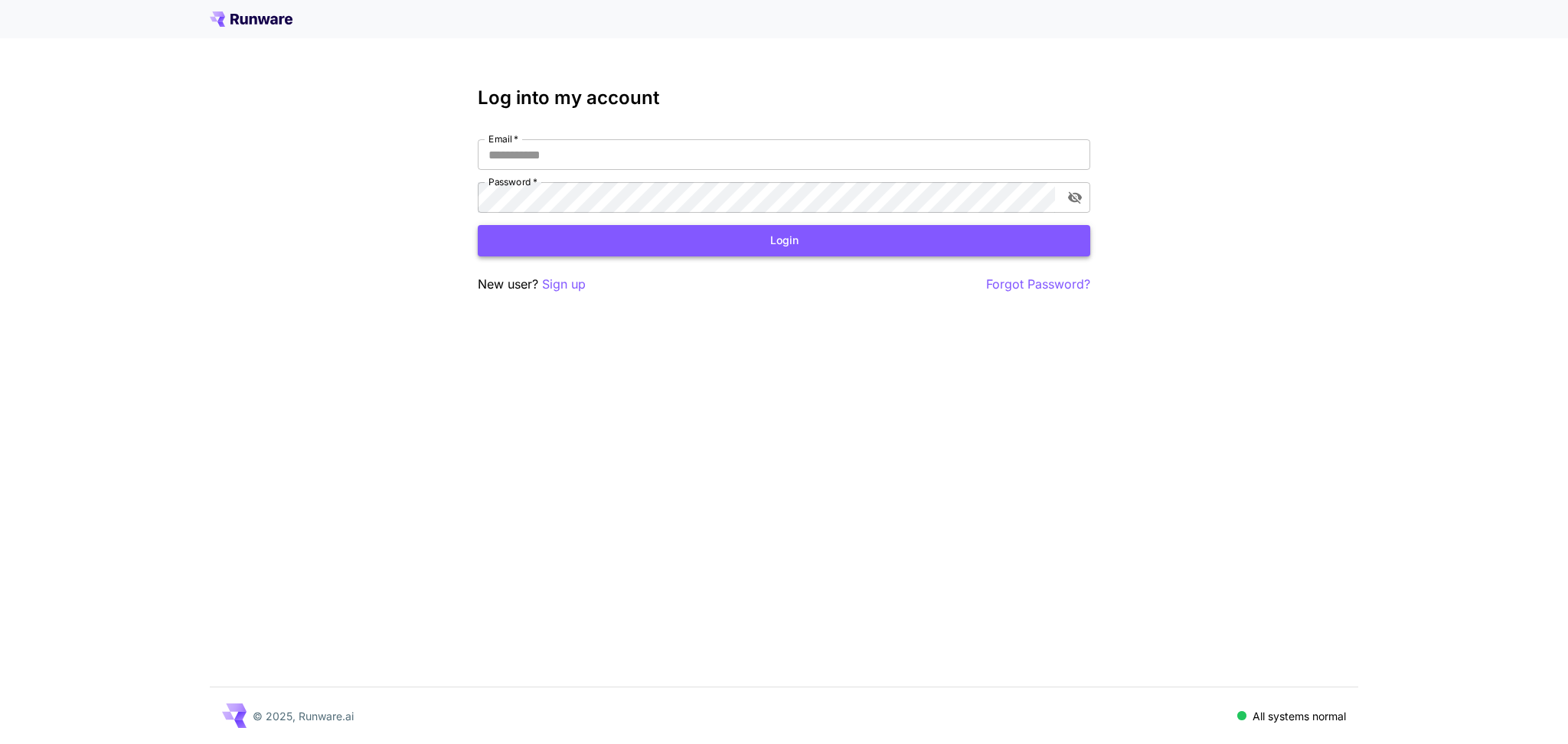 scroll, scrollTop: 0, scrollLeft: 0, axis: both 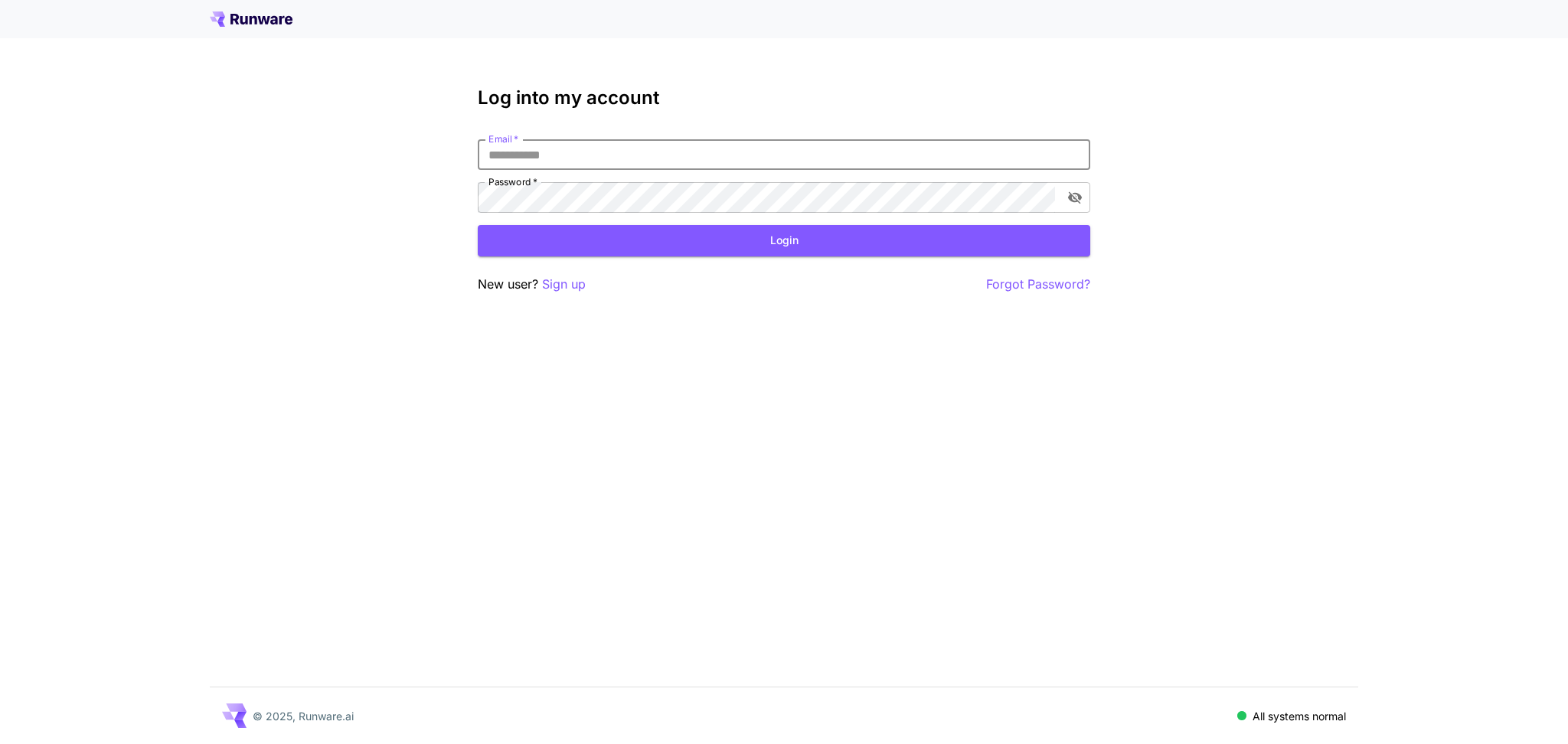 click on "Email   *" at bounding box center (784, 155) 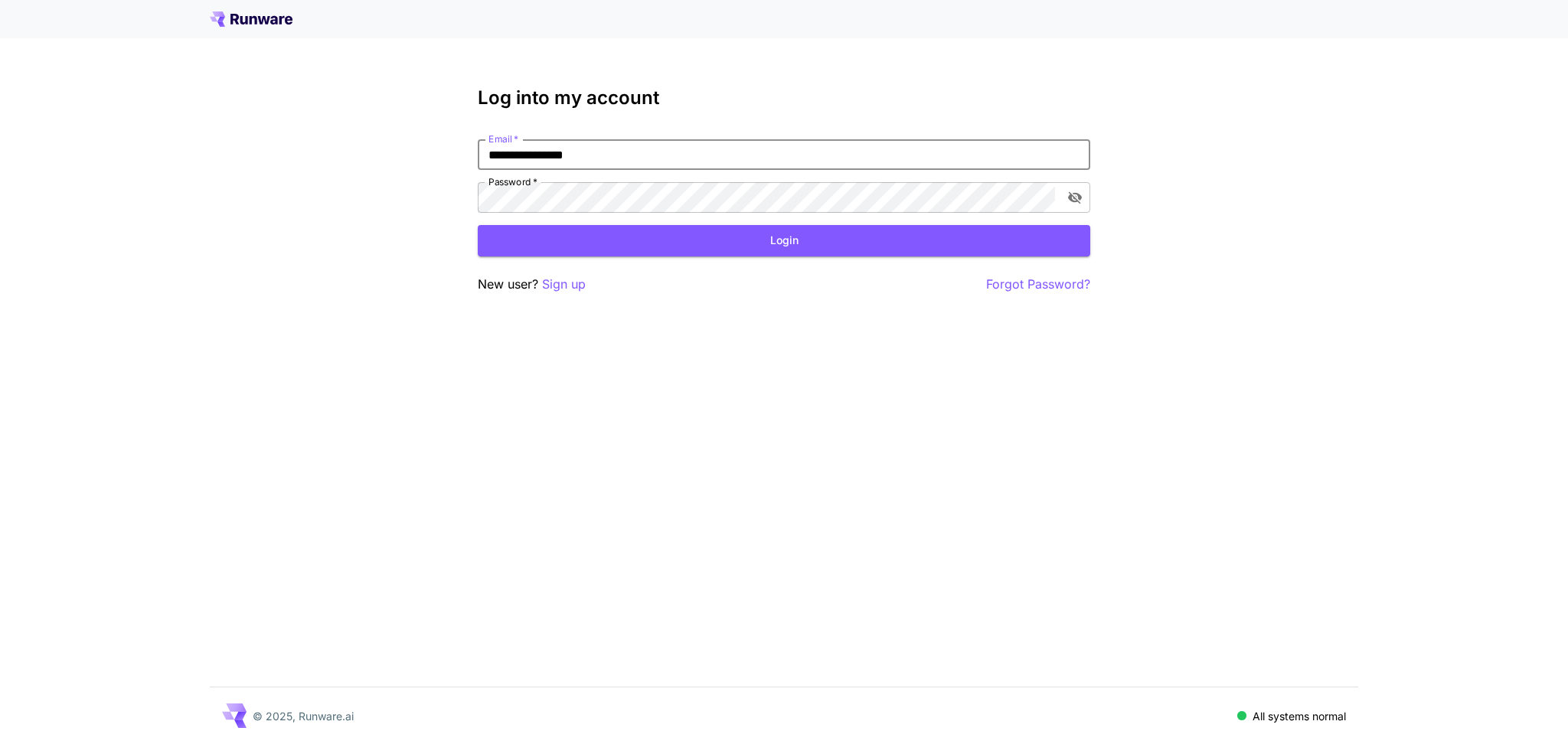 type on "**********" 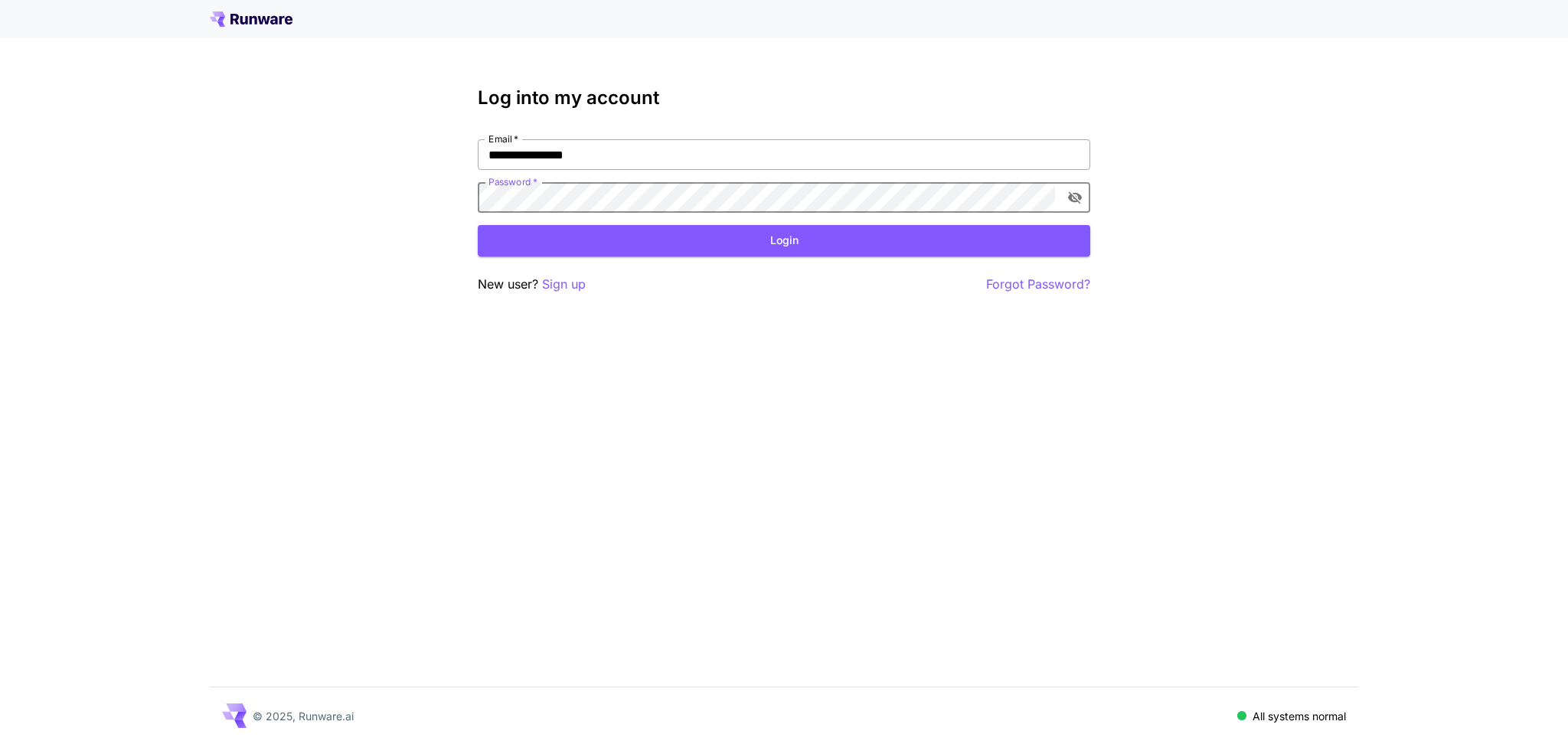 click on "Login" at bounding box center [784, 240] 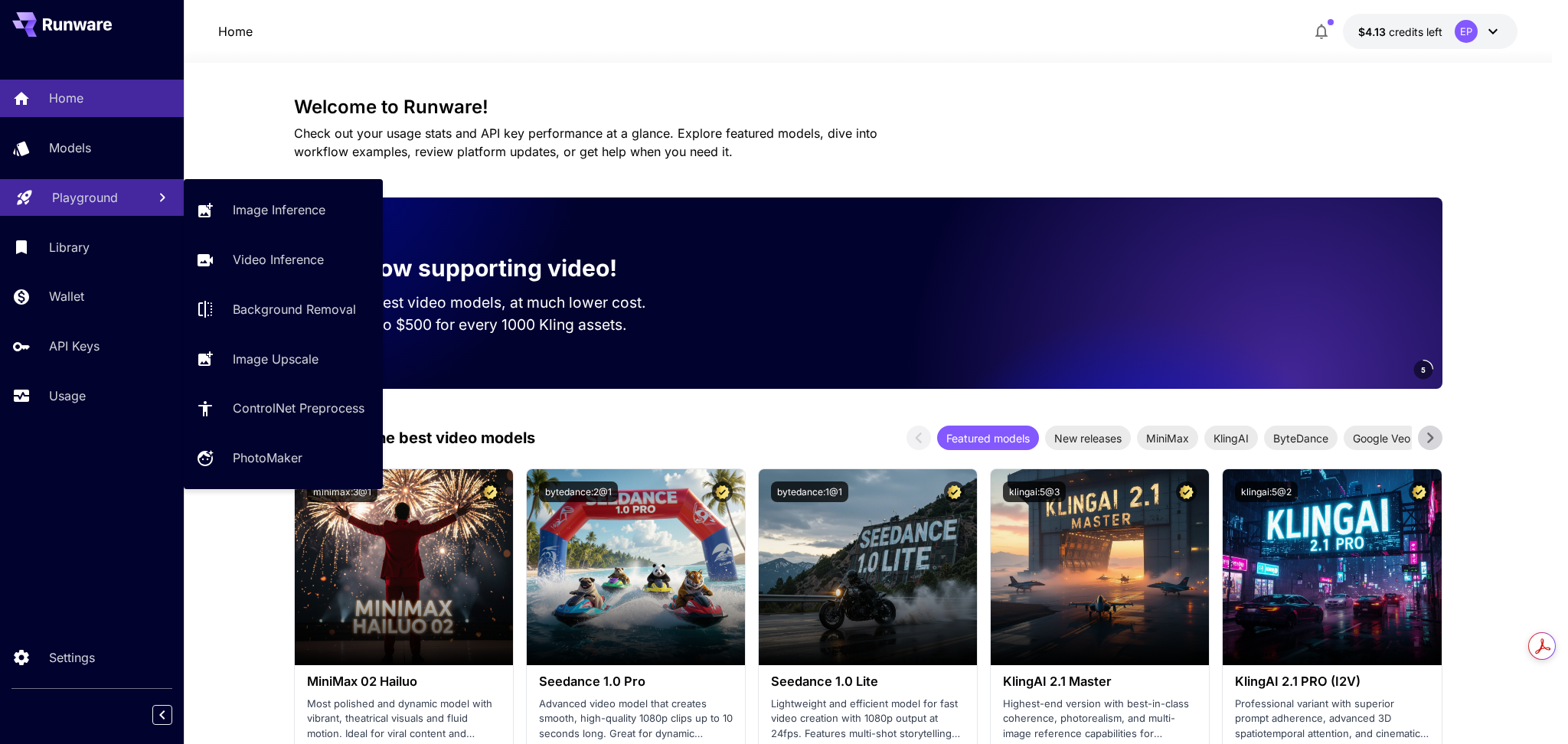 click on "Playground" at bounding box center [85, 197] 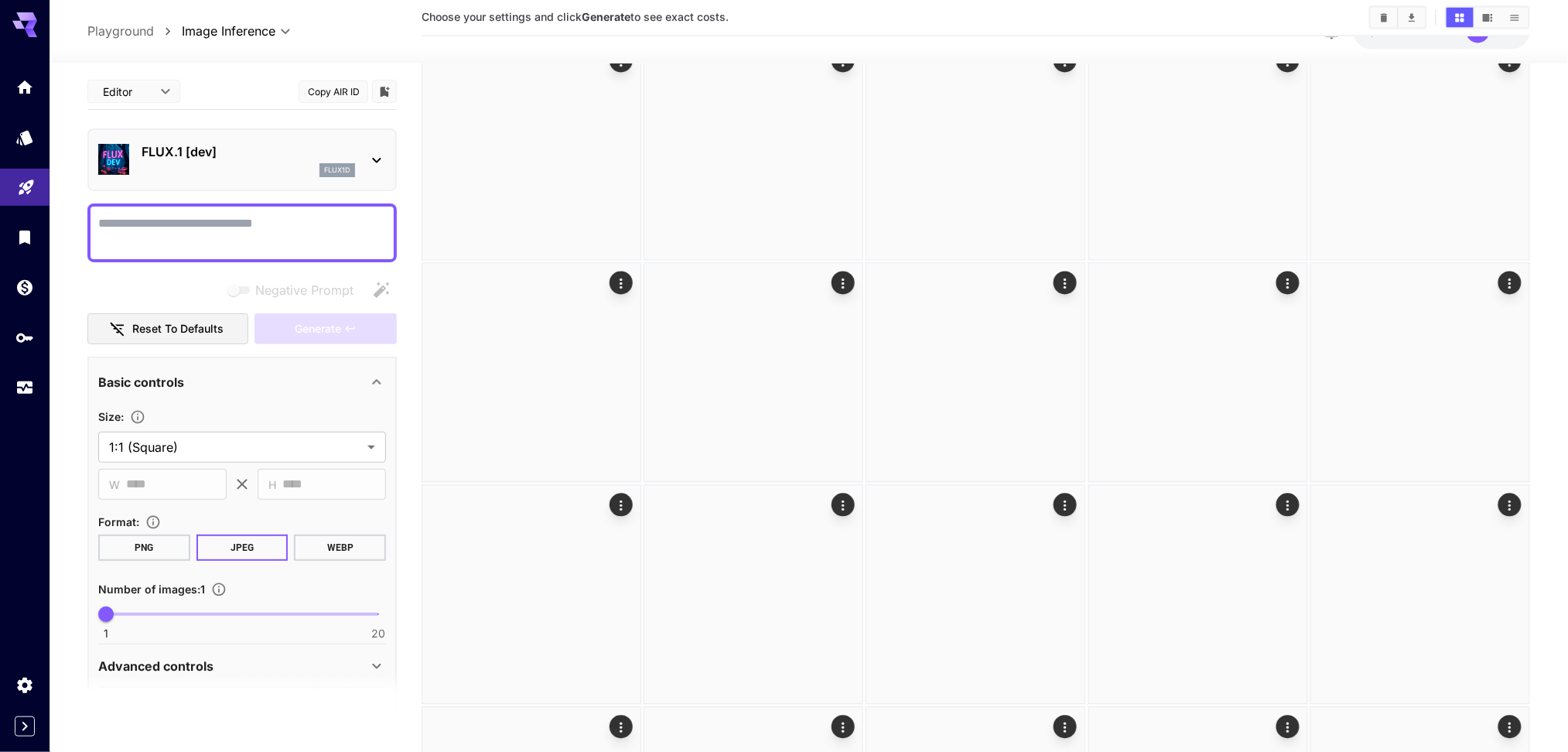 scroll, scrollTop: 3417, scrollLeft: 0, axis: vertical 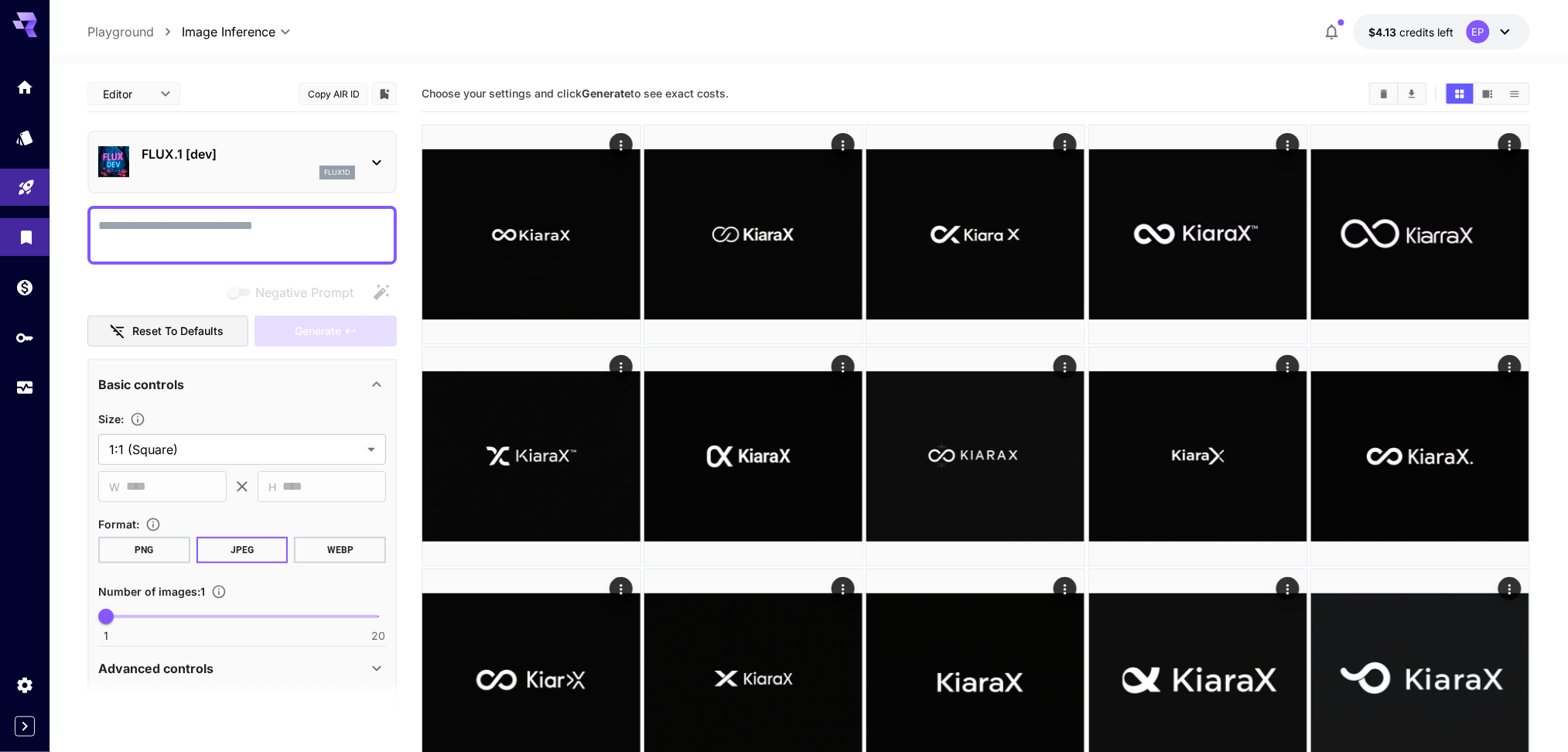 click at bounding box center (25, 237) 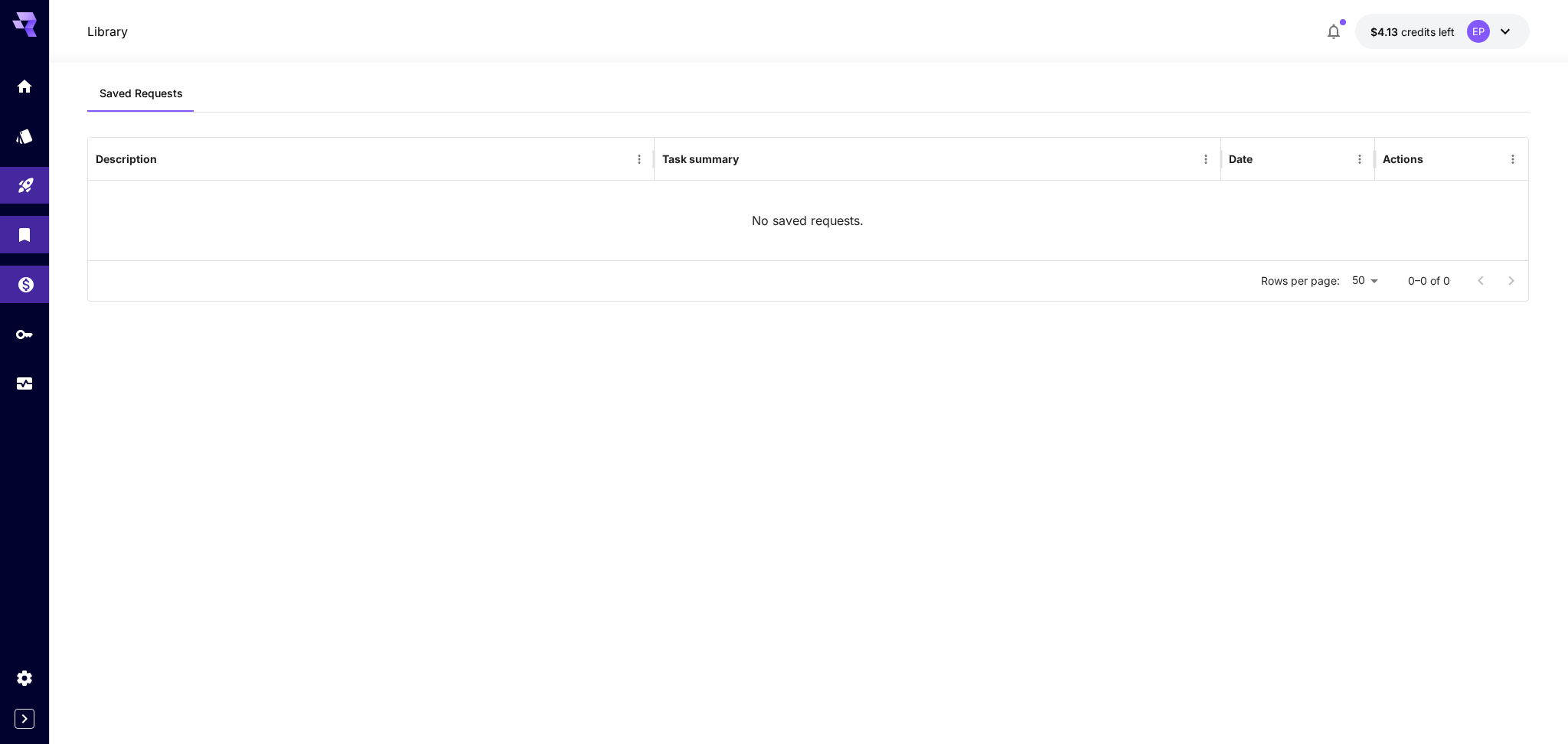click at bounding box center (24, 284) 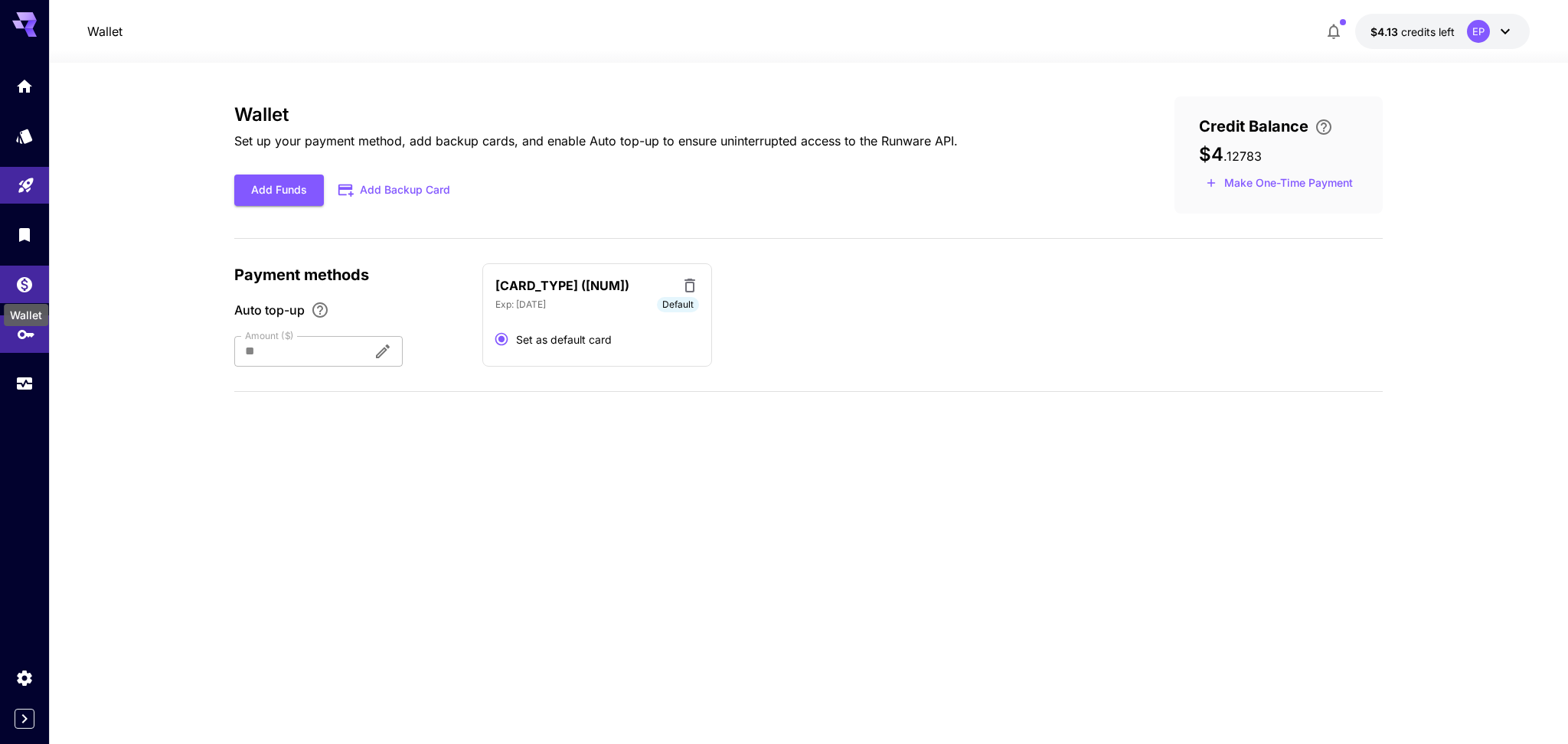 click 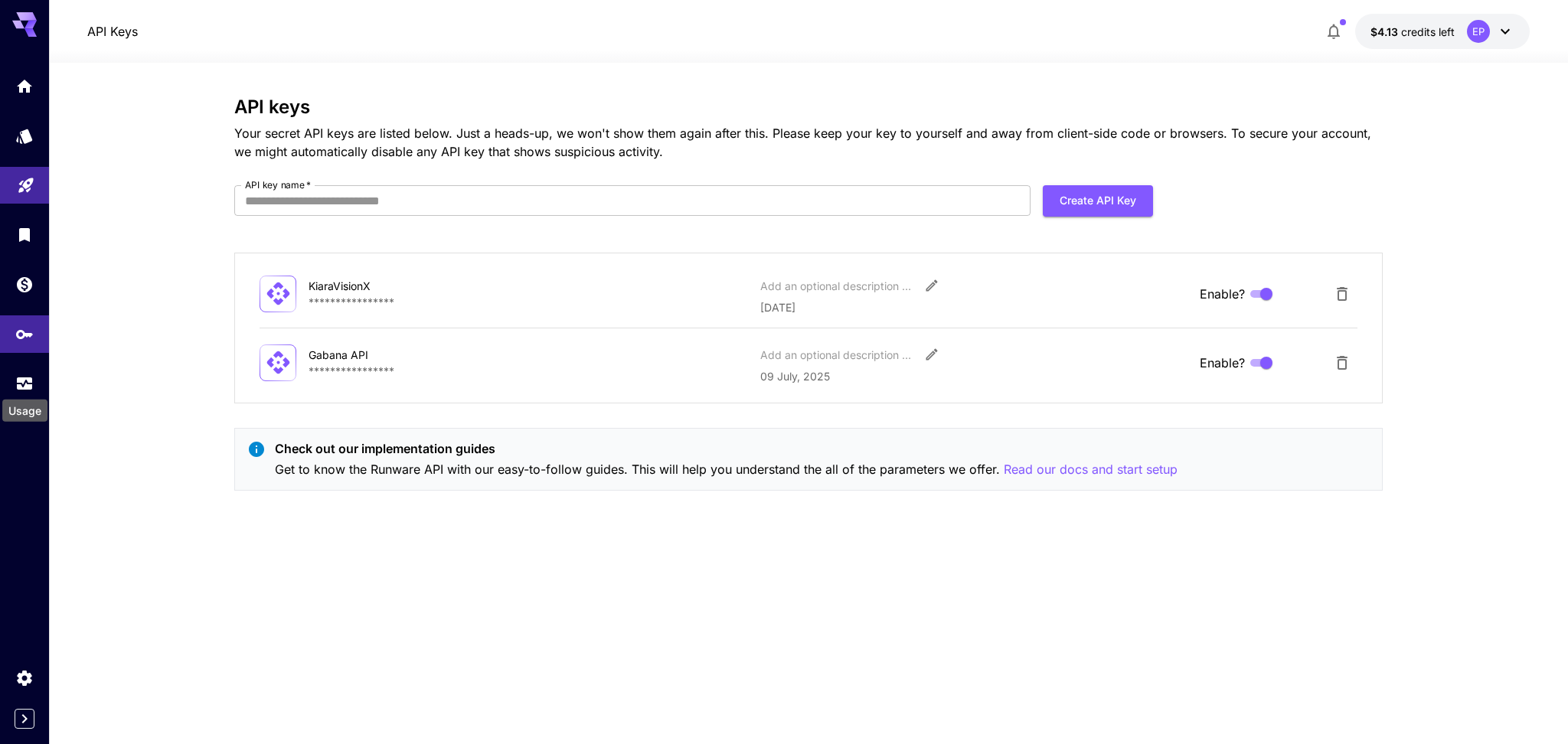 click on "Usage" at bounding box center [24, 410] 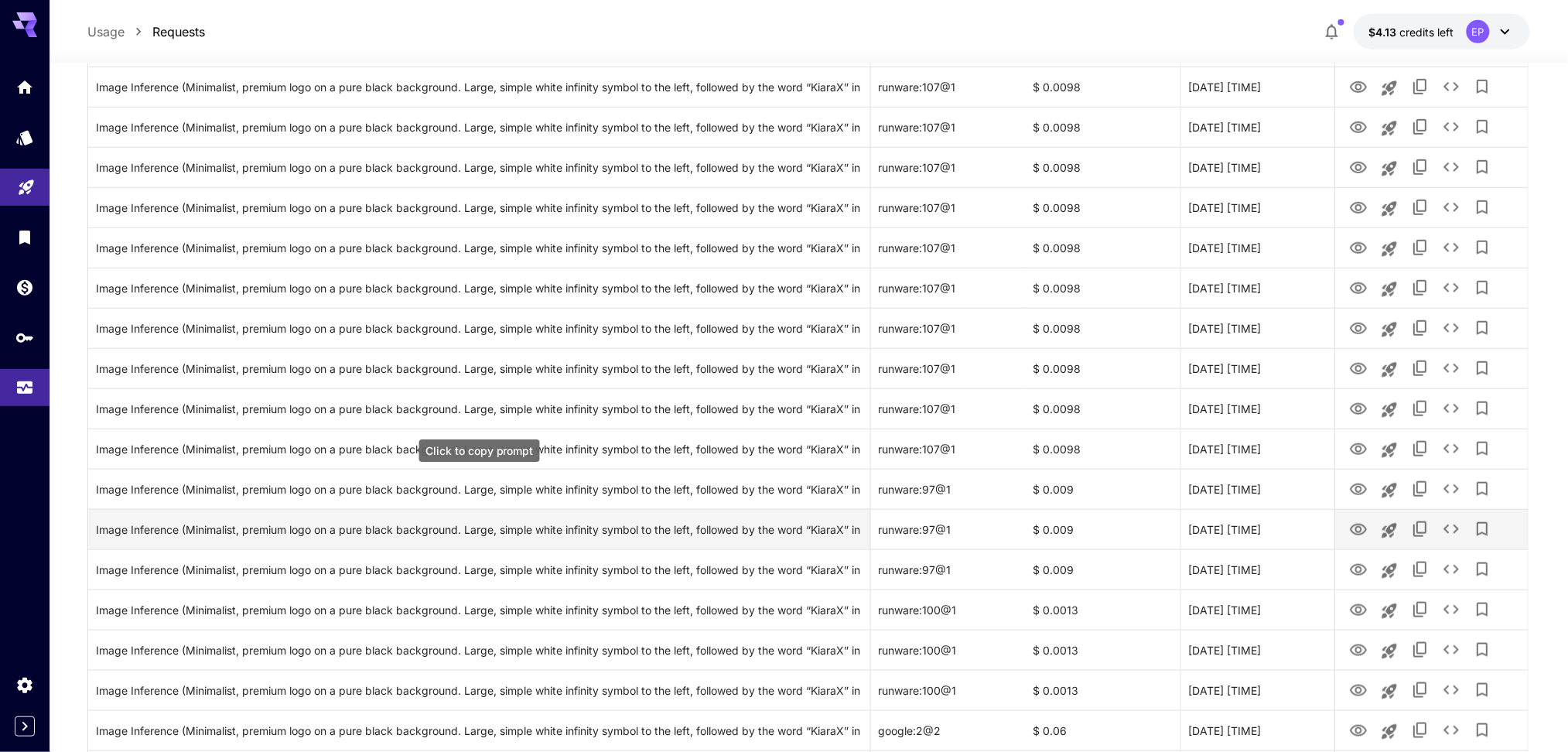 scroll, scrollTop: 412, scrollLeft: 0, axis: vertical 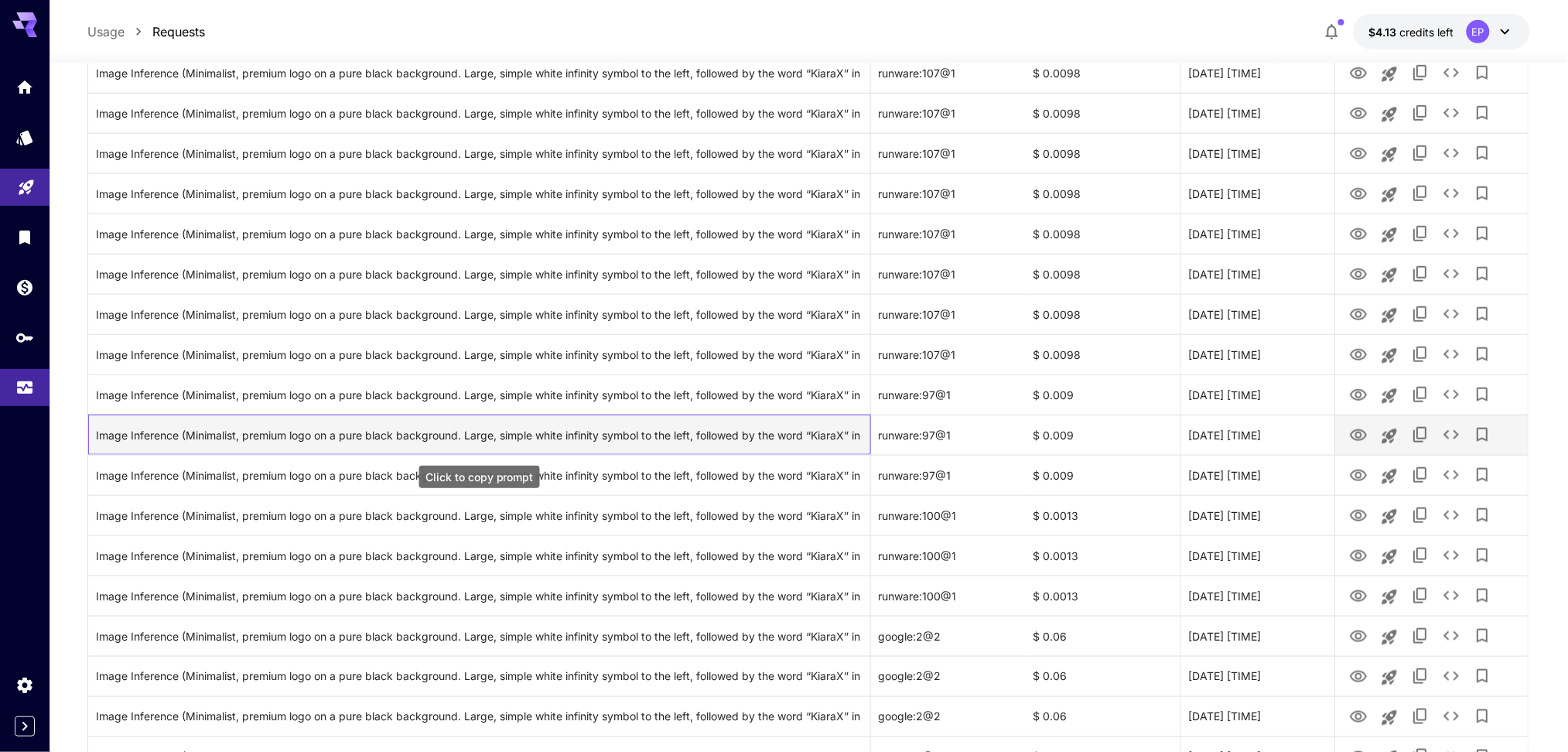 click on "Image Inference (Minimalist, premium logo on a pure black background. Large, simple white infinity symbol to the left, followed by the word “KiaraX” in all white, using a clean, modern, high-end sans-serif font (think Apple, Tesla, or luxury brand style). No extra effects, shadows, or glows. Everything sharp, balanced, and super elegant. Feels futuristic and trustworthy.special premium font high quality apple font)" at bounding box center (479, 435) 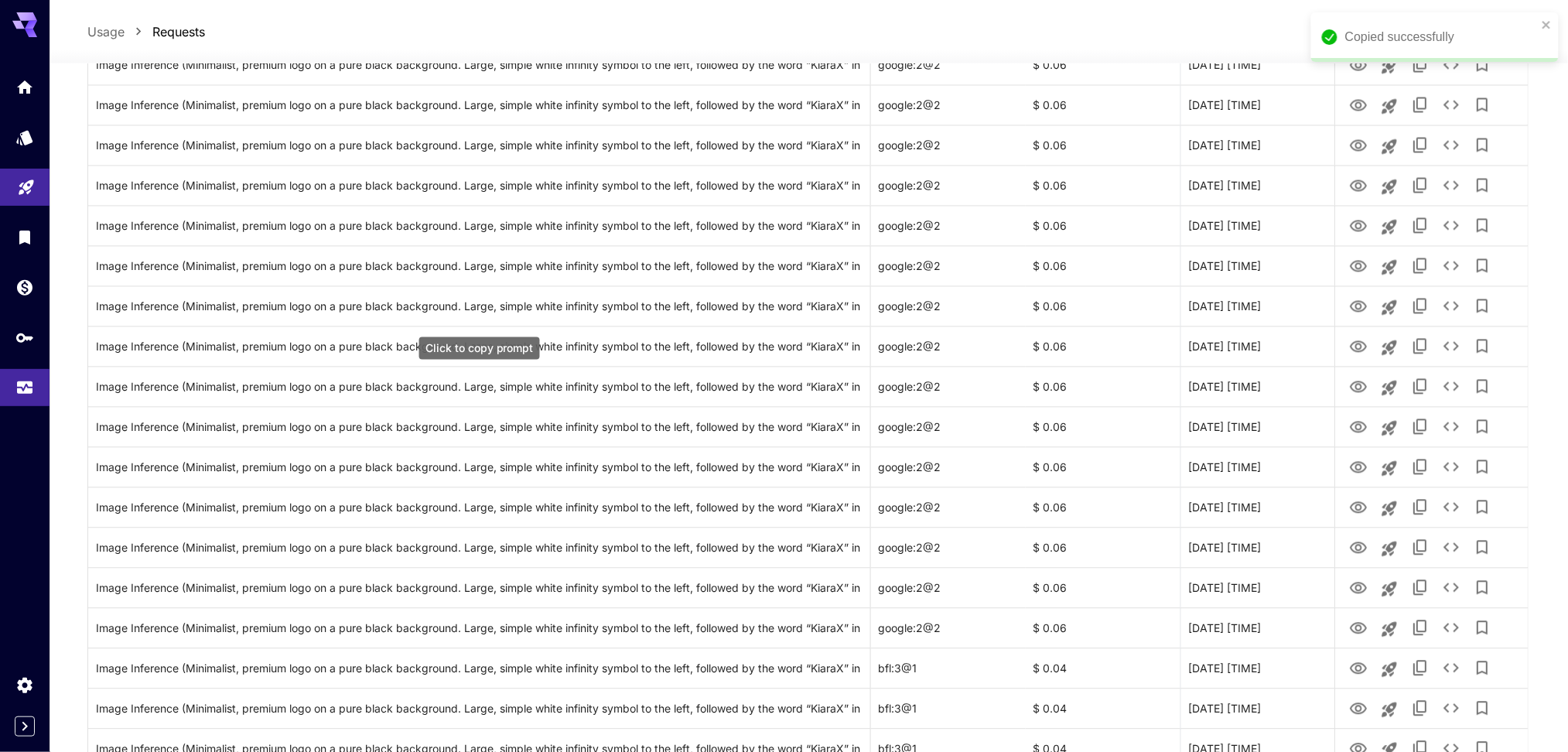 scroll, scrollTop: 1031, scrollLeft: 0, axis: vertical 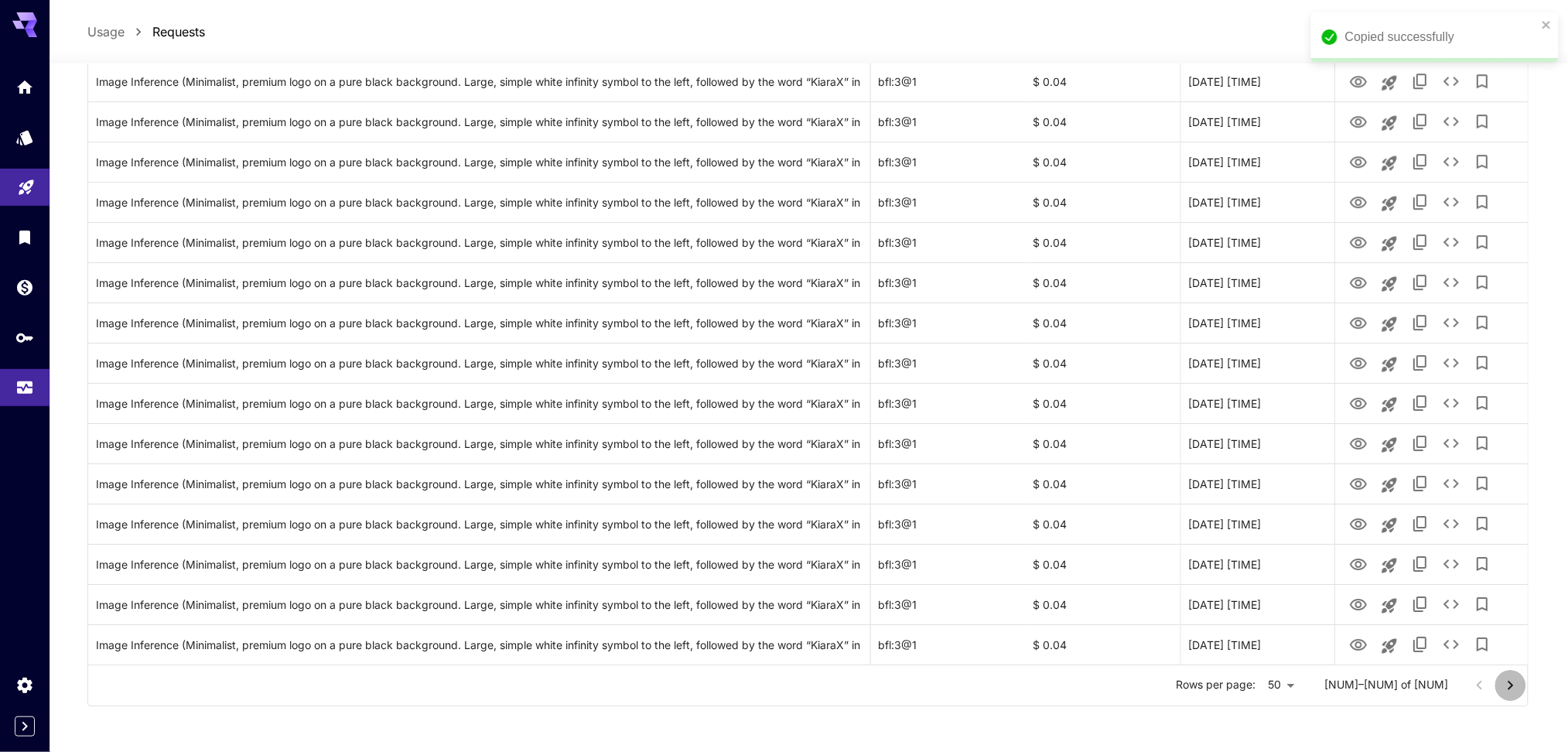 click 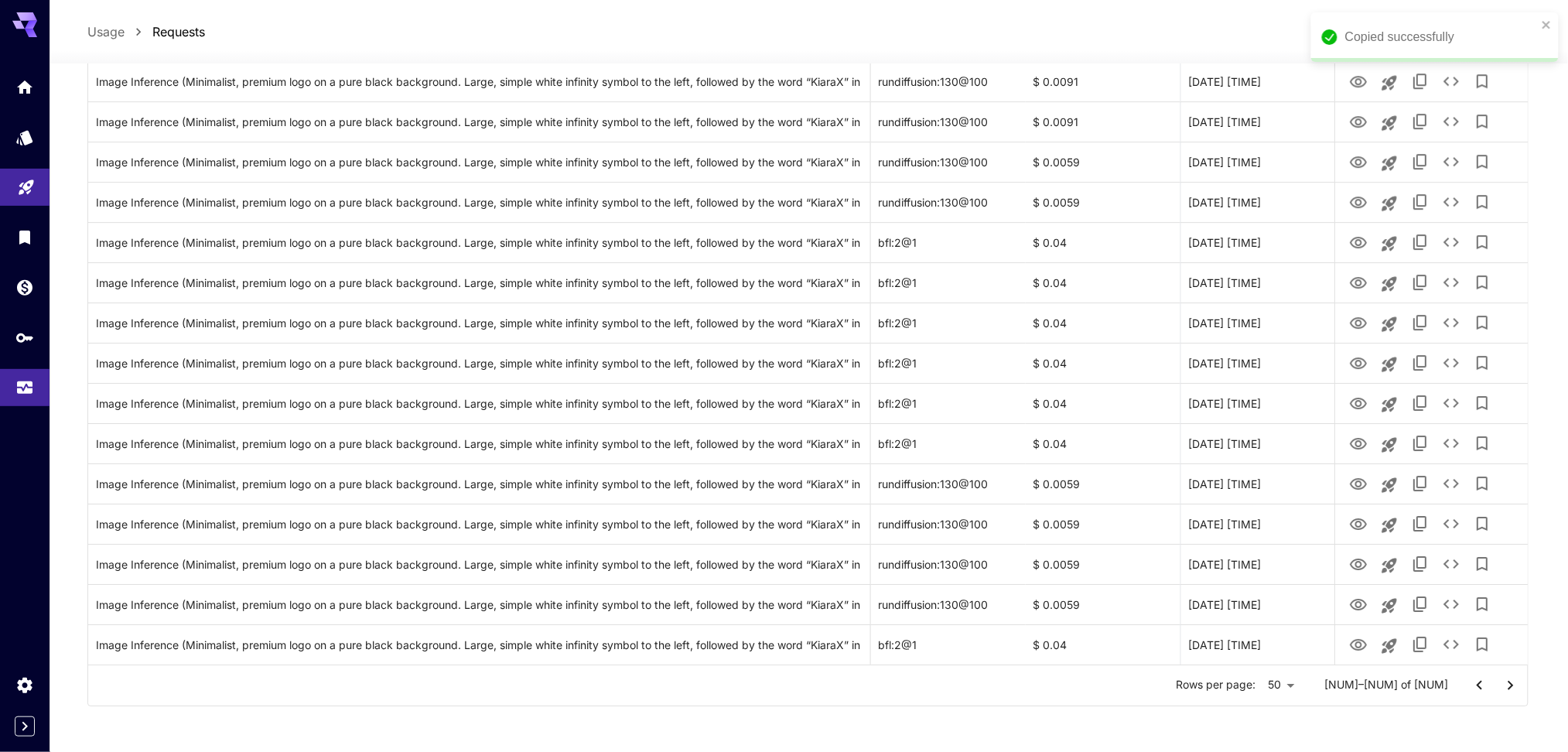 click 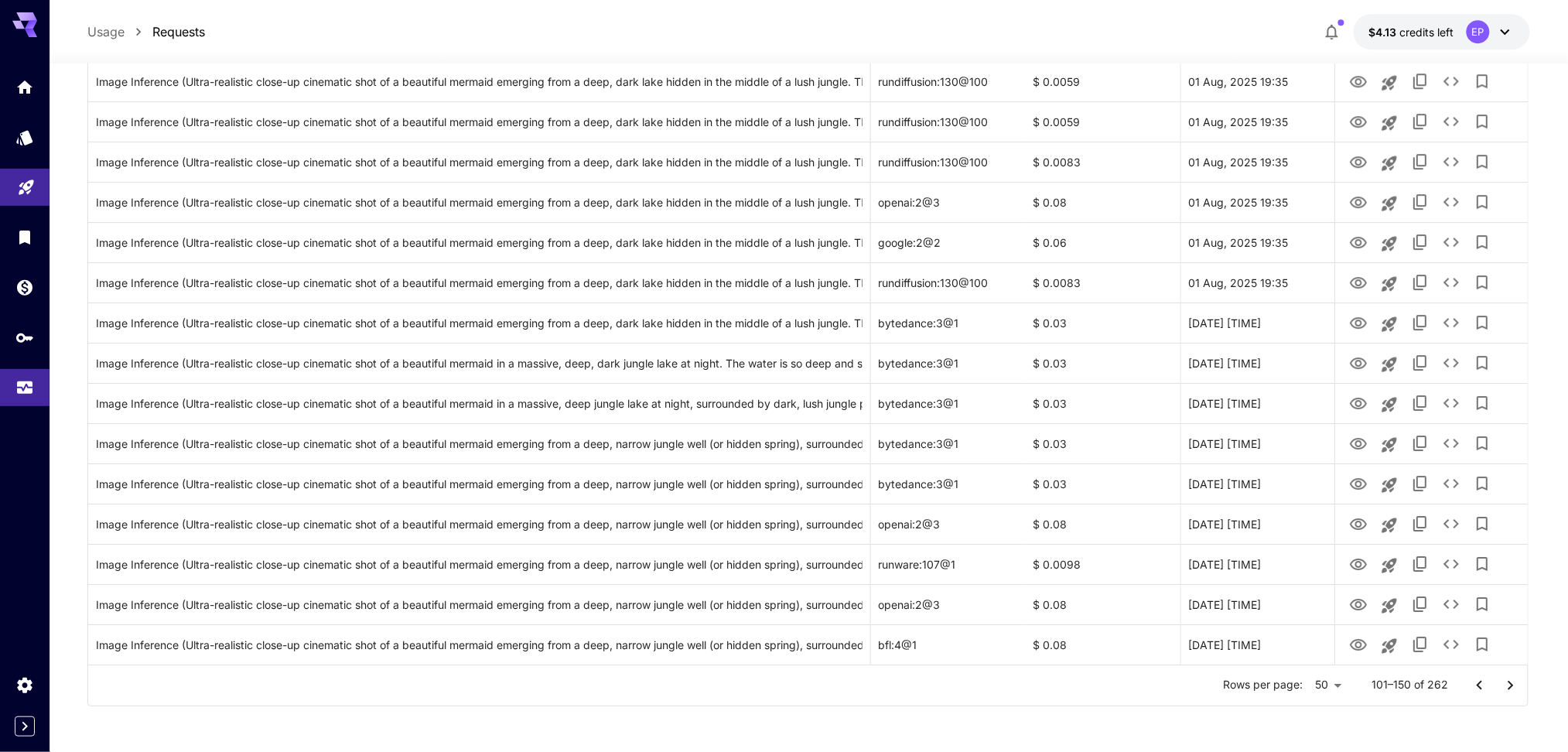 click 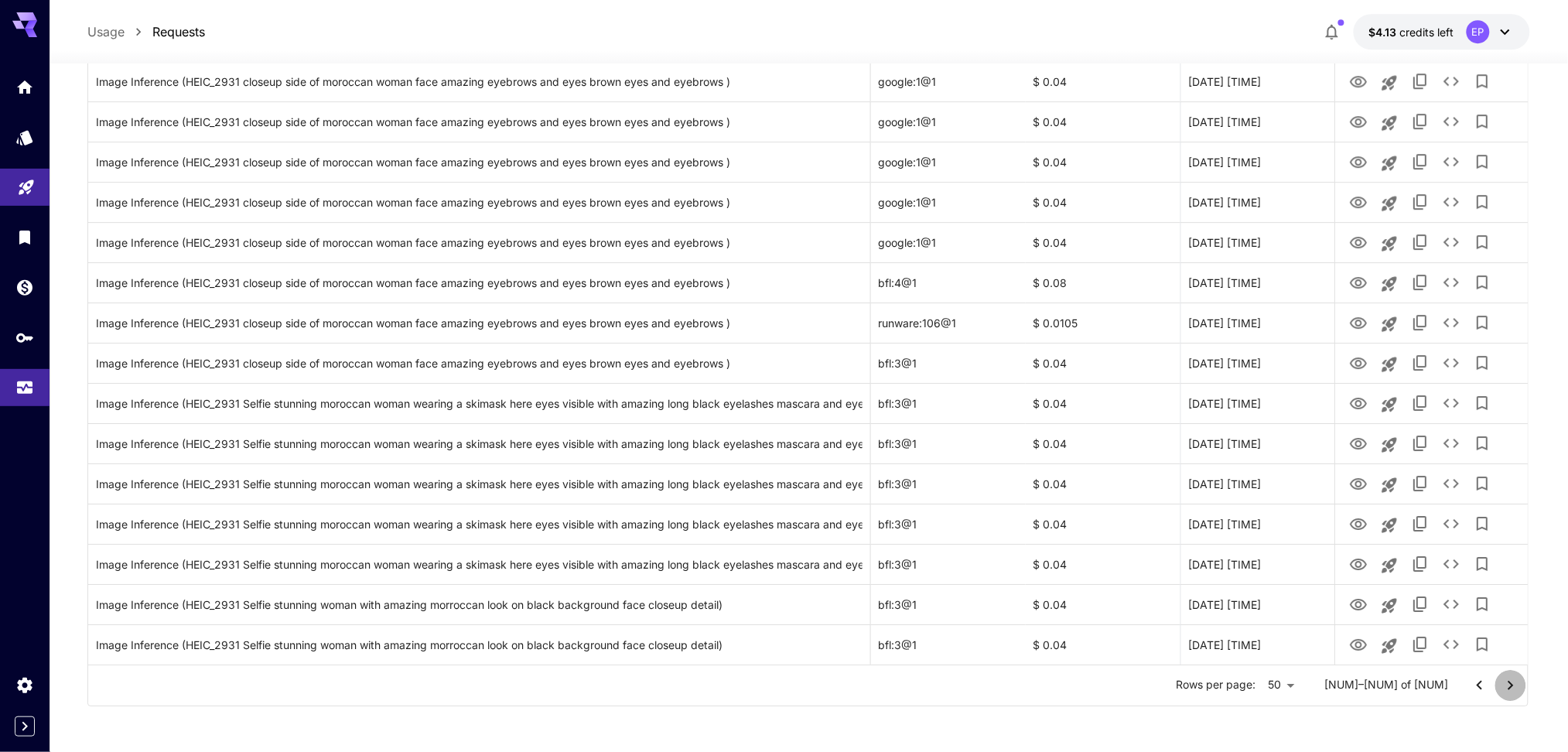 click 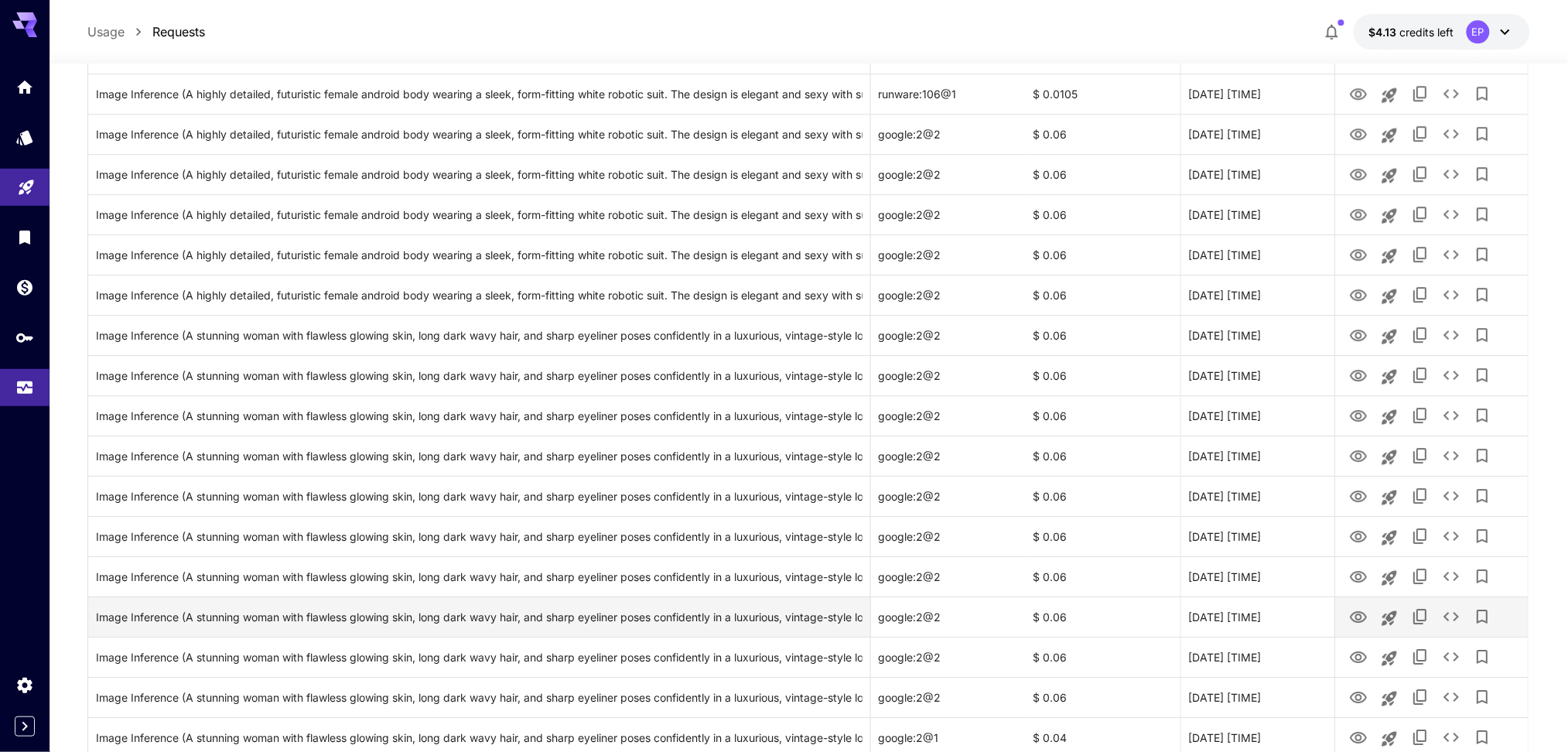 scroll, scrollTop: 1444, scrollLeft: 0, axis: vertical 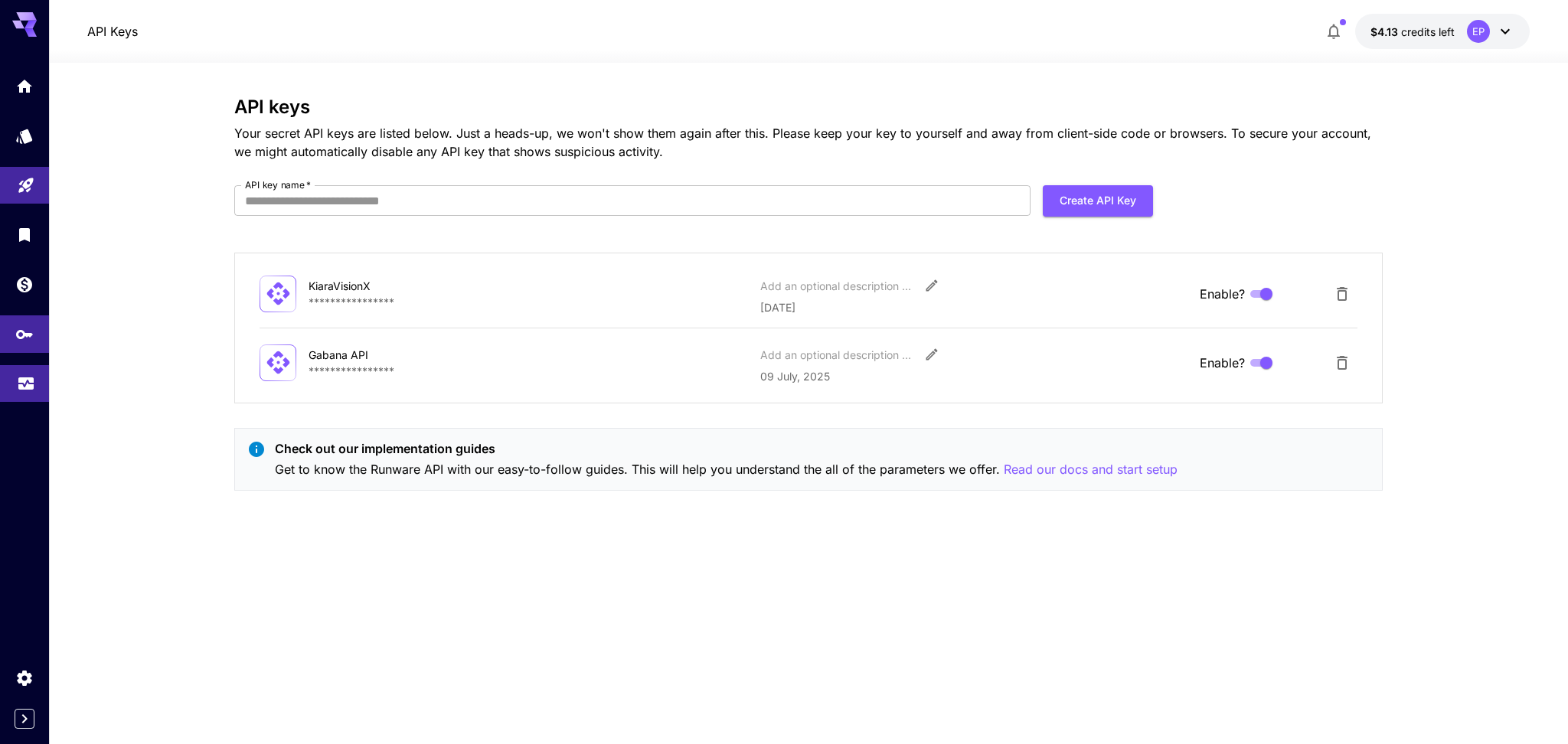 click 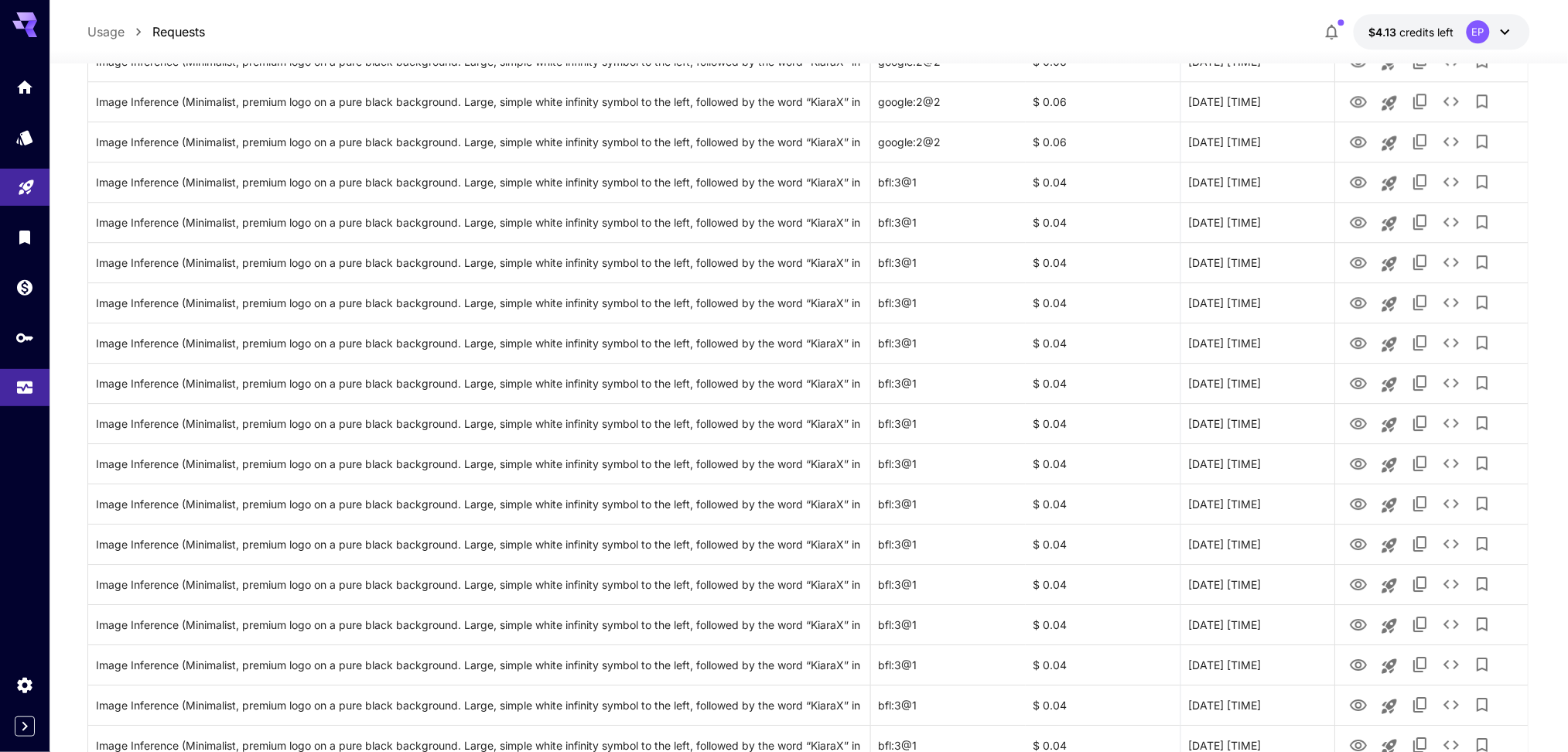 scroll, scrollTop: 1651, scrollLeft: 0, axis: vertical 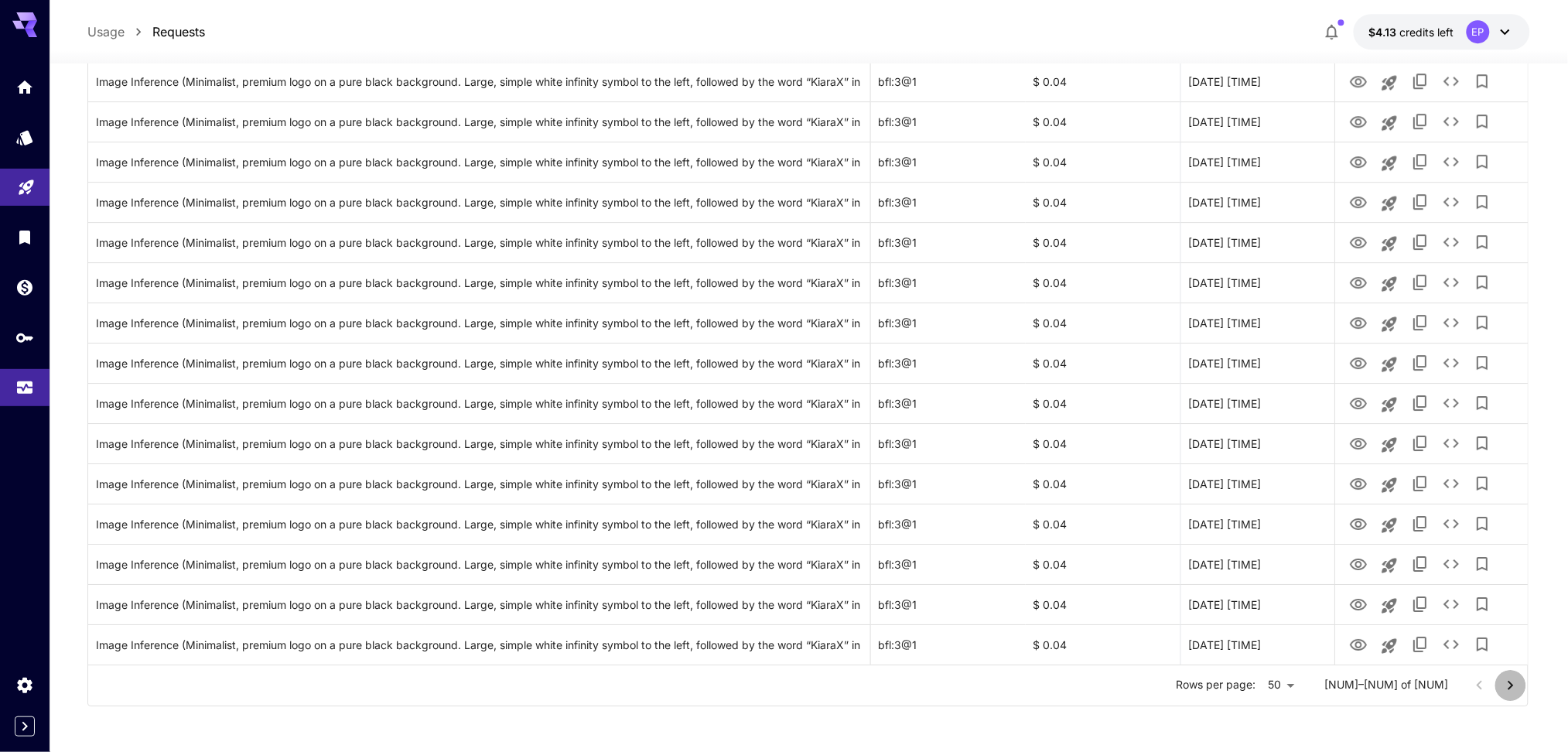 click 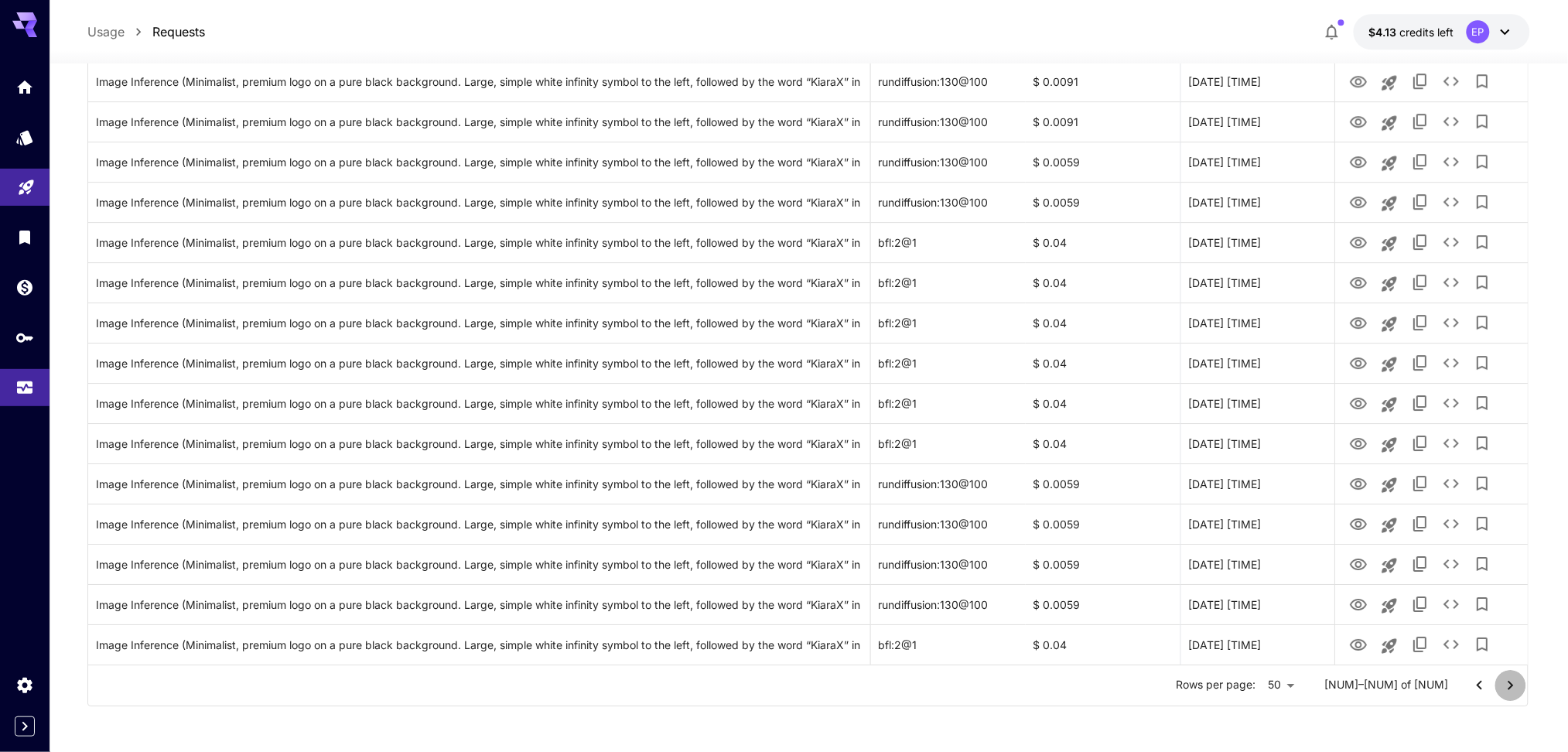 click 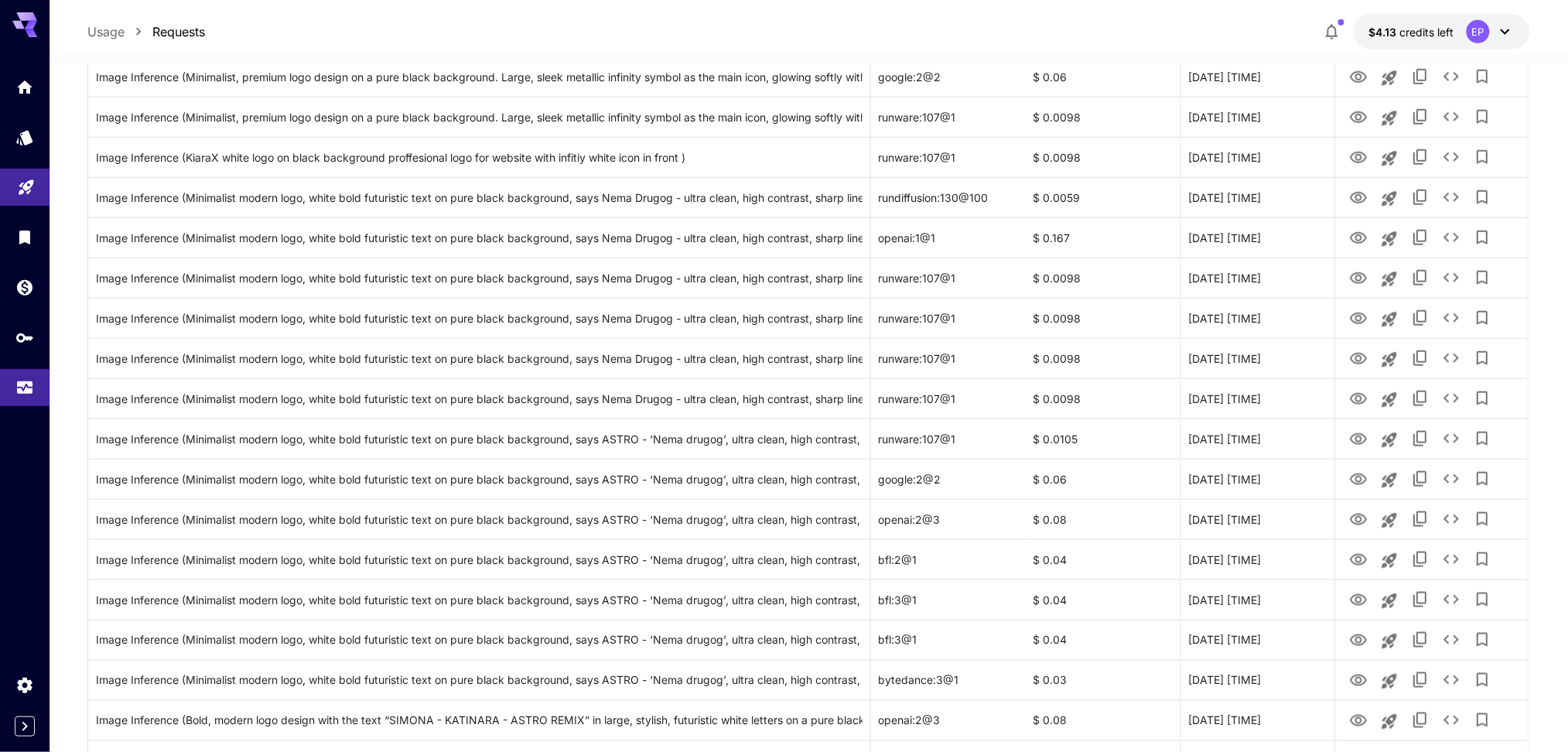 scroll, scrollTop: 451, scrollLeft: 0, axis: vertical 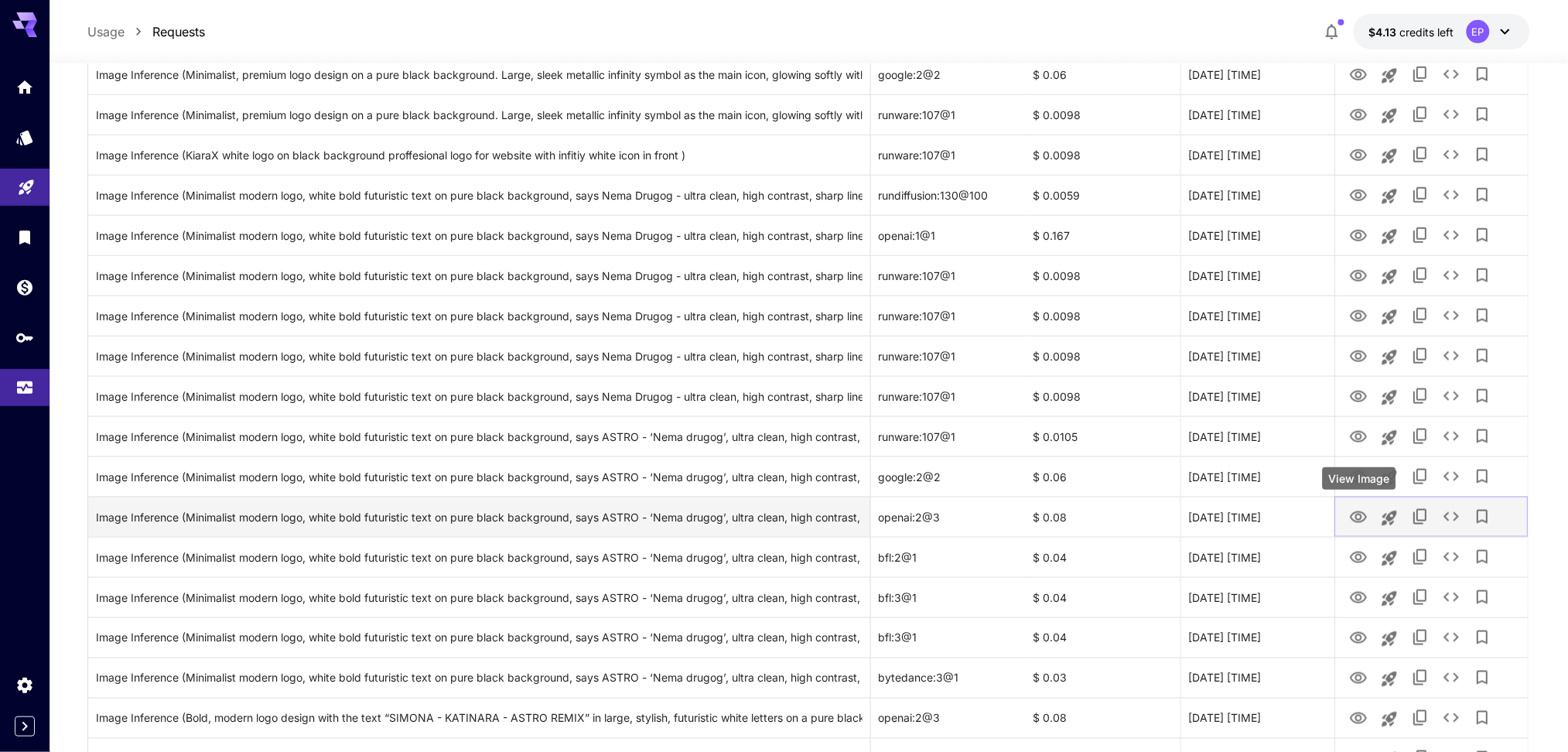 click 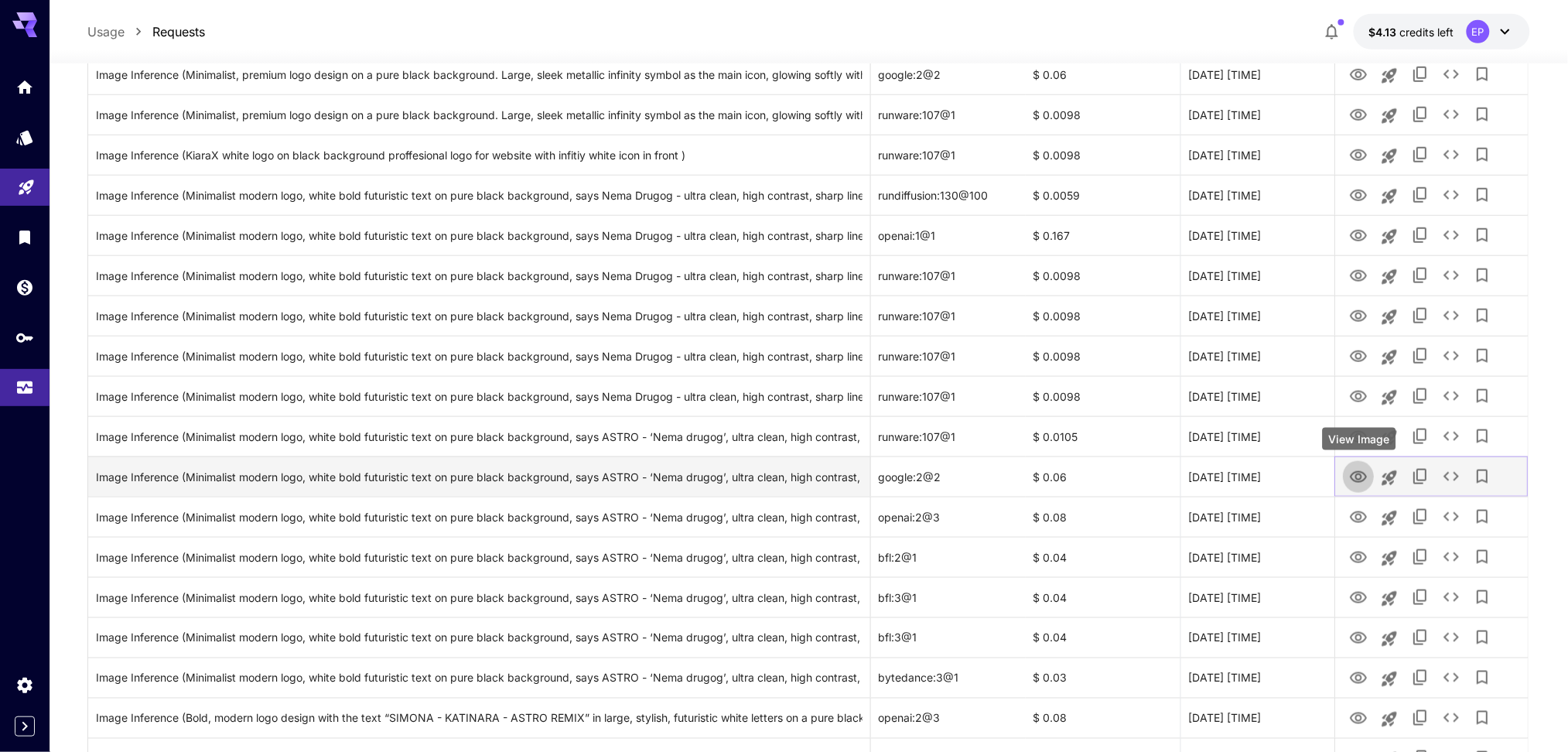 click 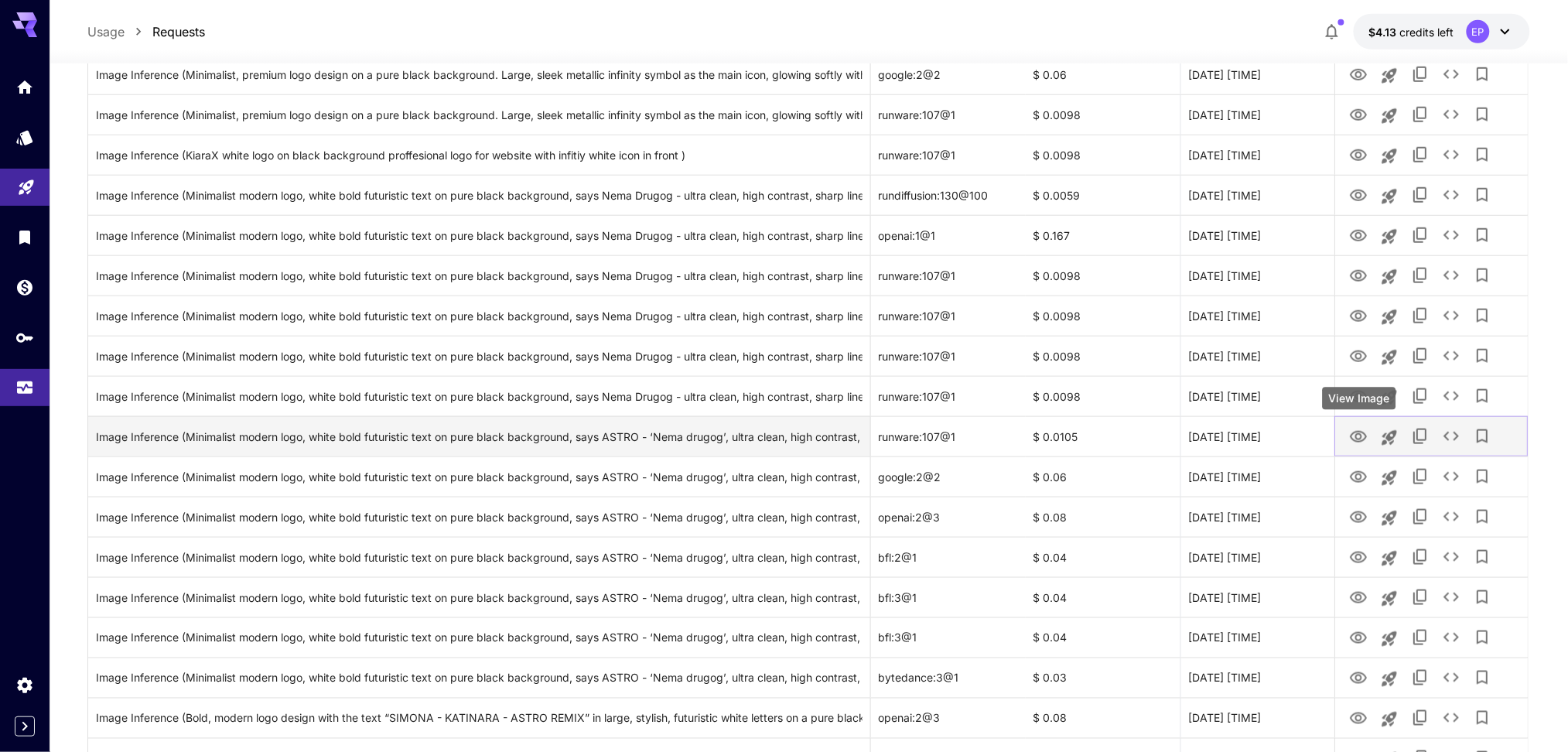 click 